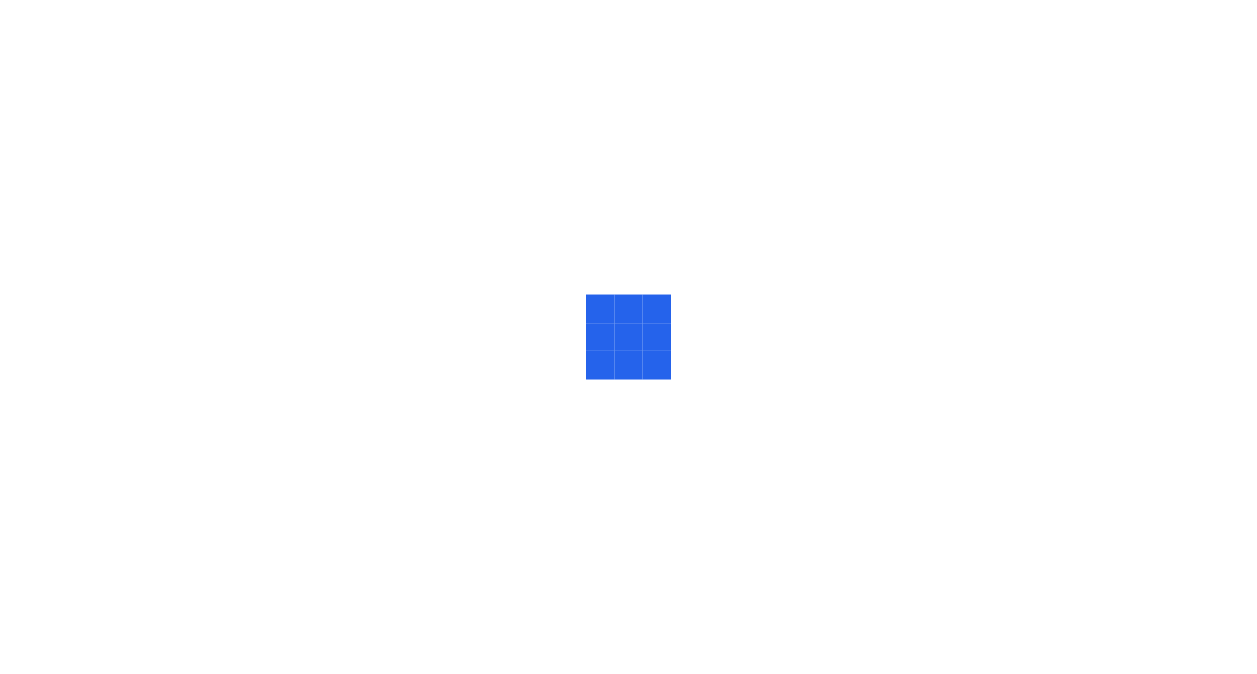 scroll, scrollTop: 0, scrollLeft: 0, axis: both 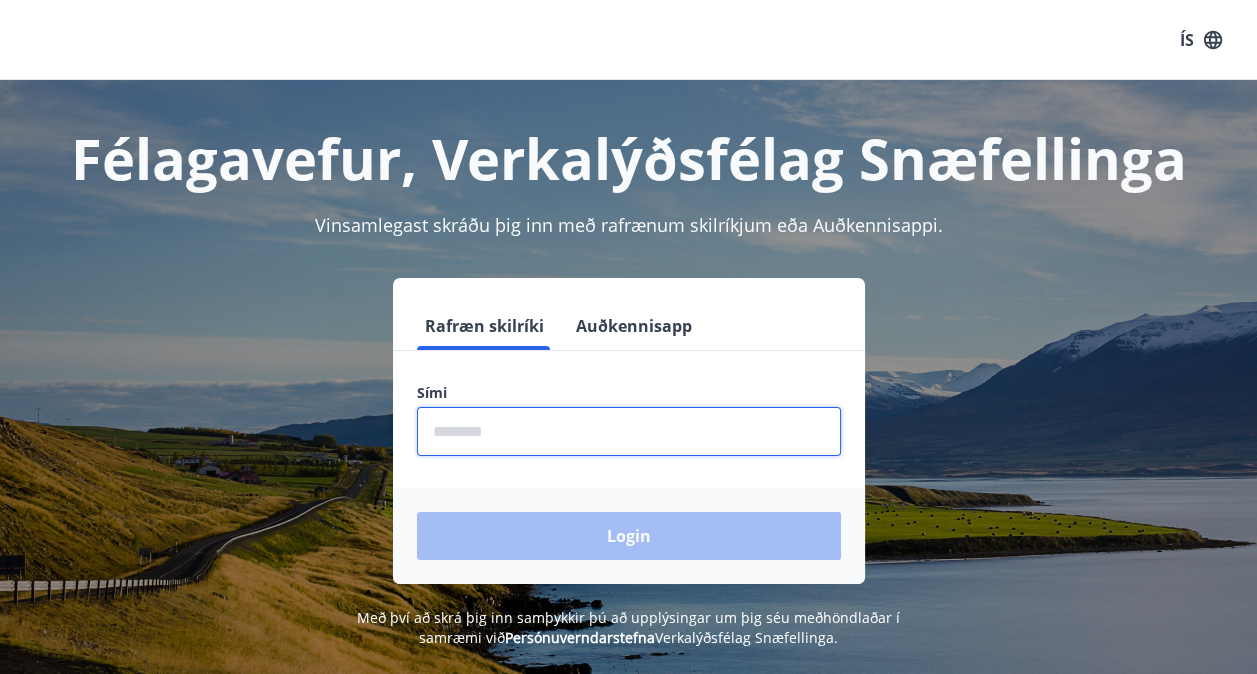 click at bounding box center [629, 431] 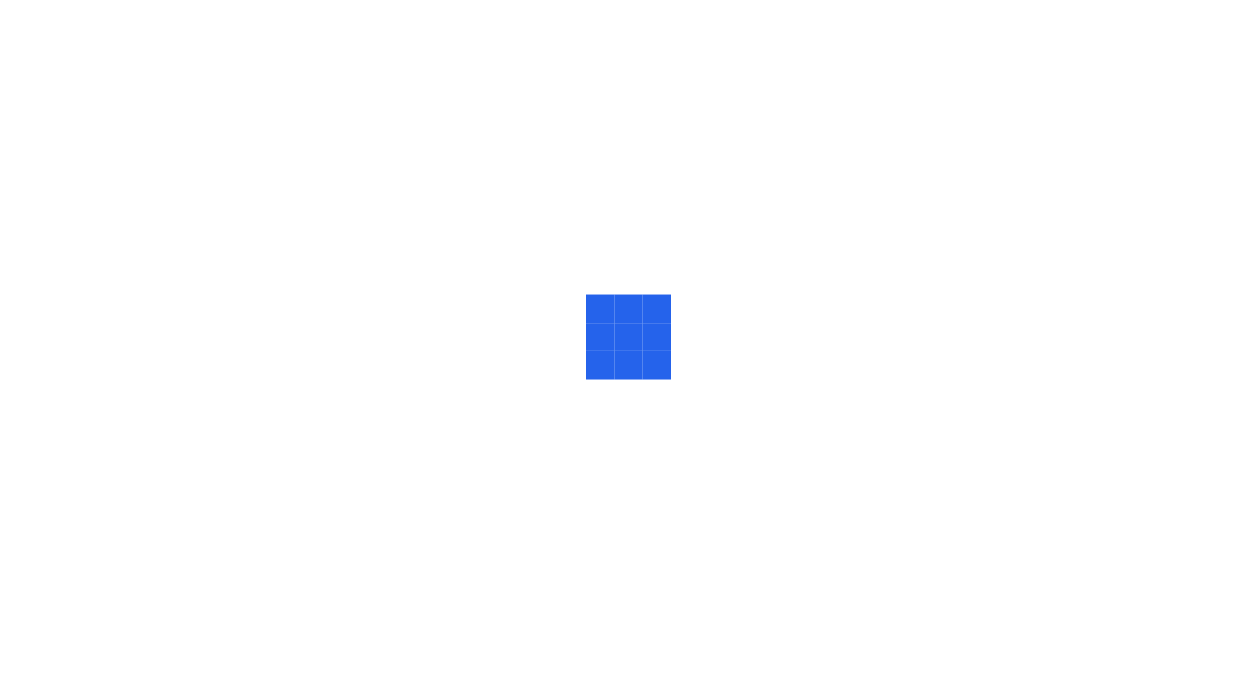 scroll, scrollTop: 0, scrollLeft: 0, axis: both 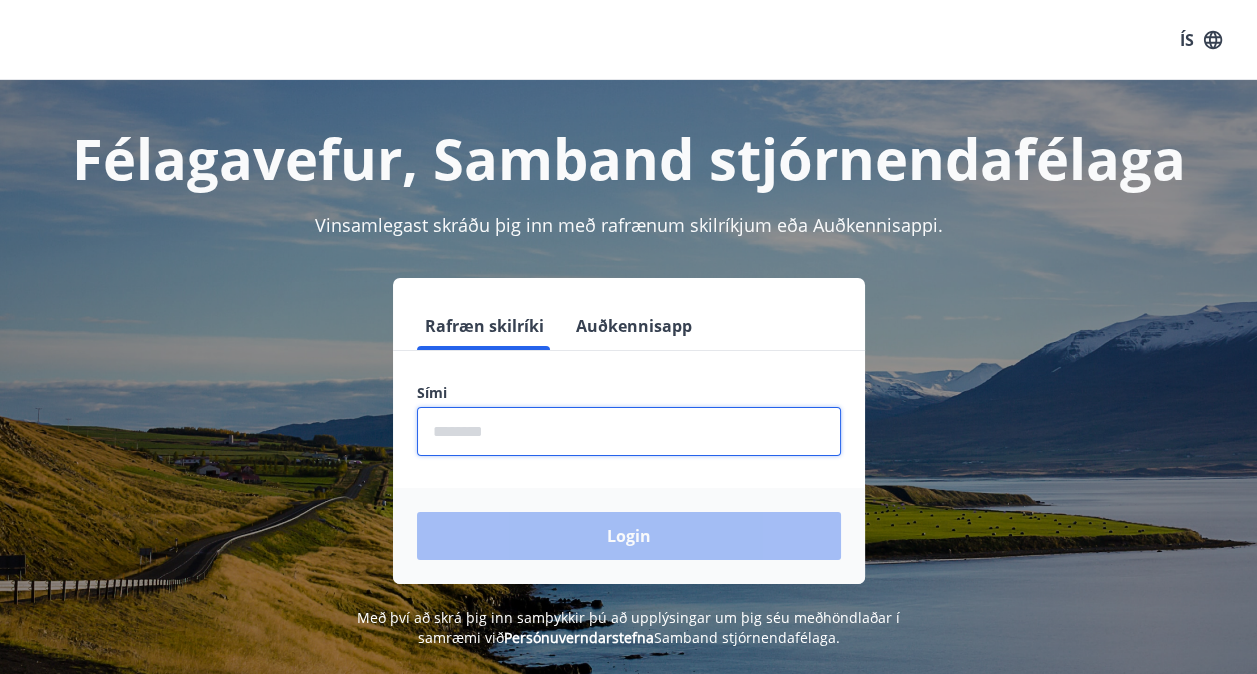 click at bounding box center [629, 431] 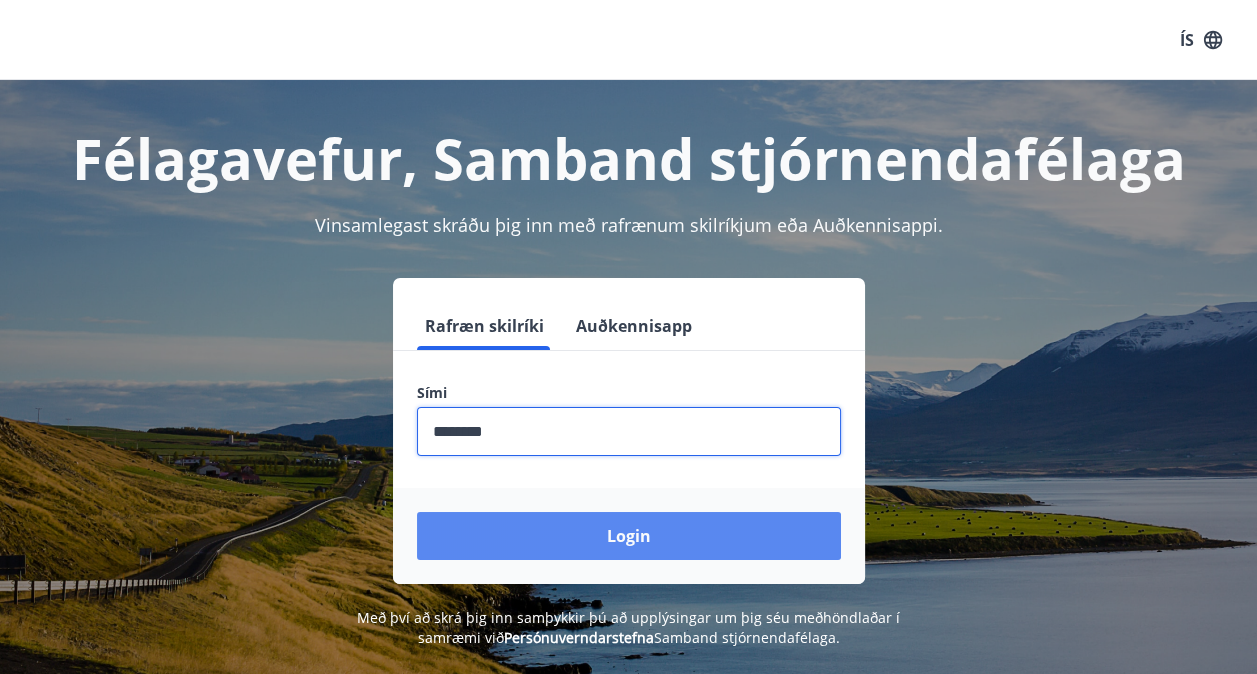 type on "********" 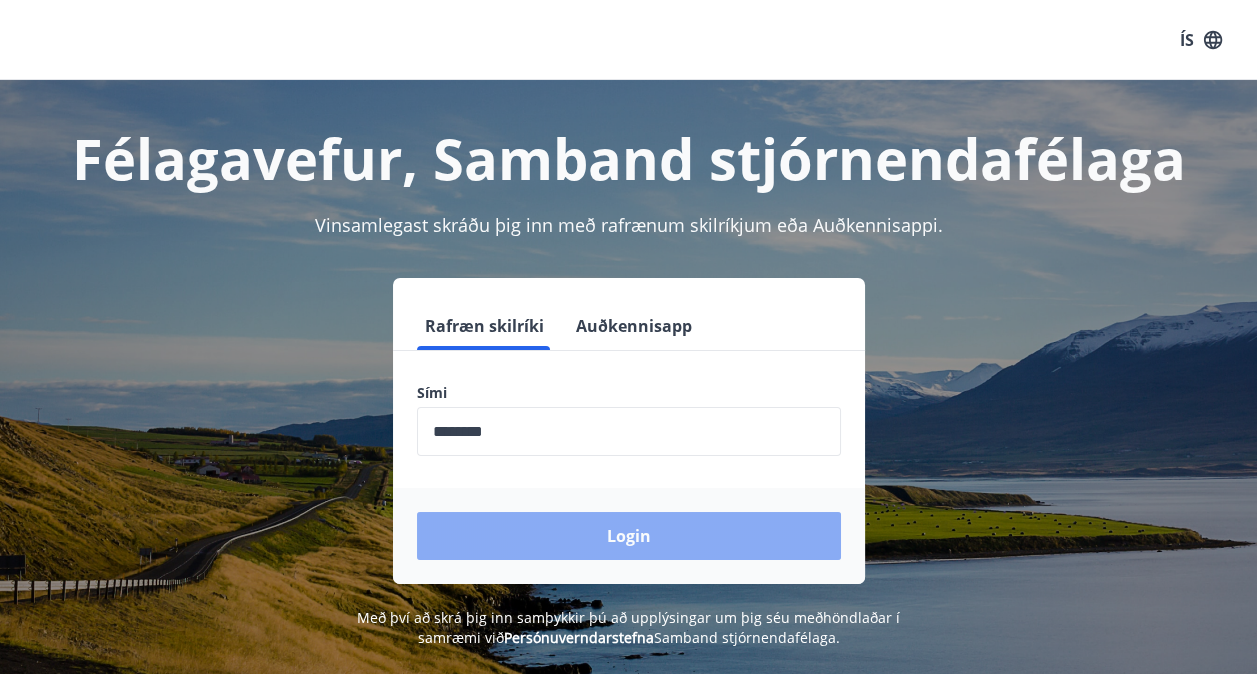 click on "Login" at bounding box center [629, 536] 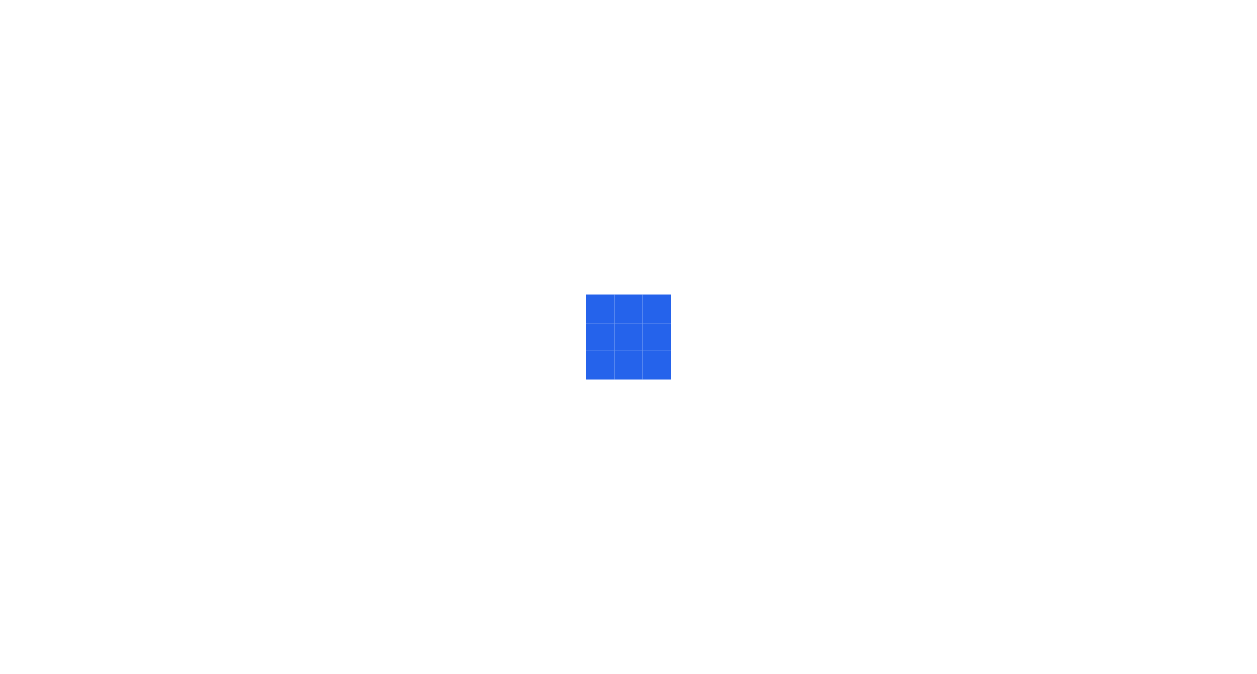 scroll, scrollTop: 0, scrollLeft: 0, axis: both 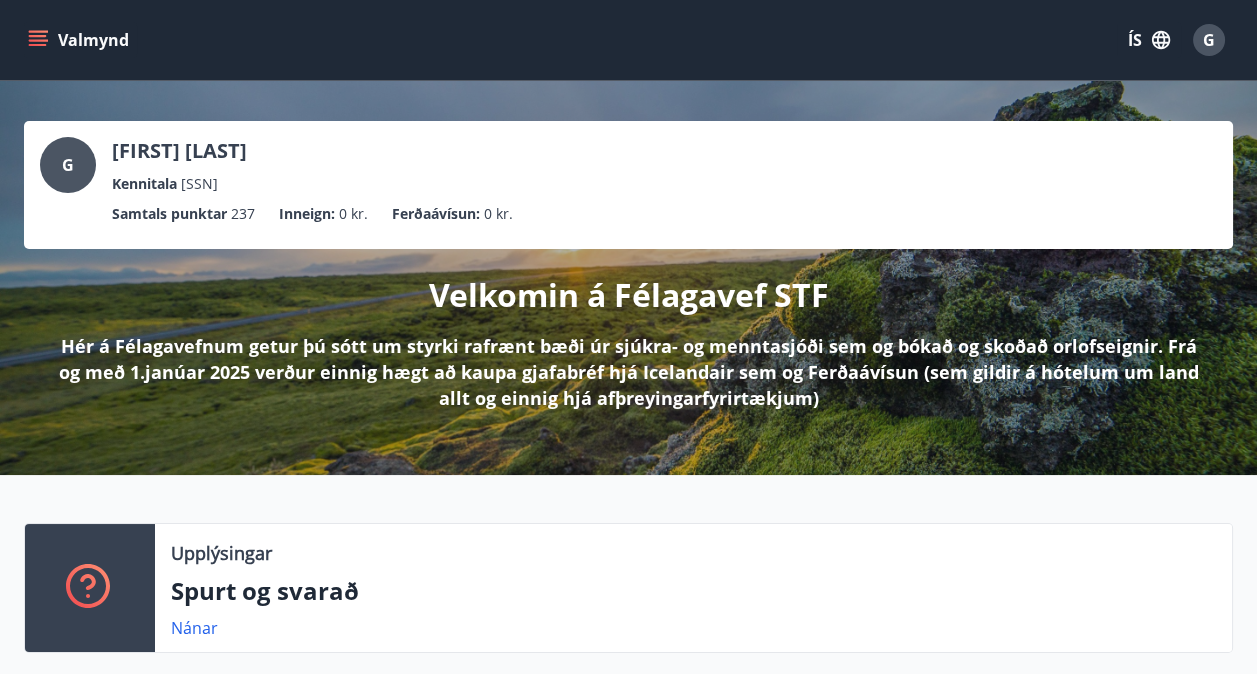 click at bounding box center [40, 40] 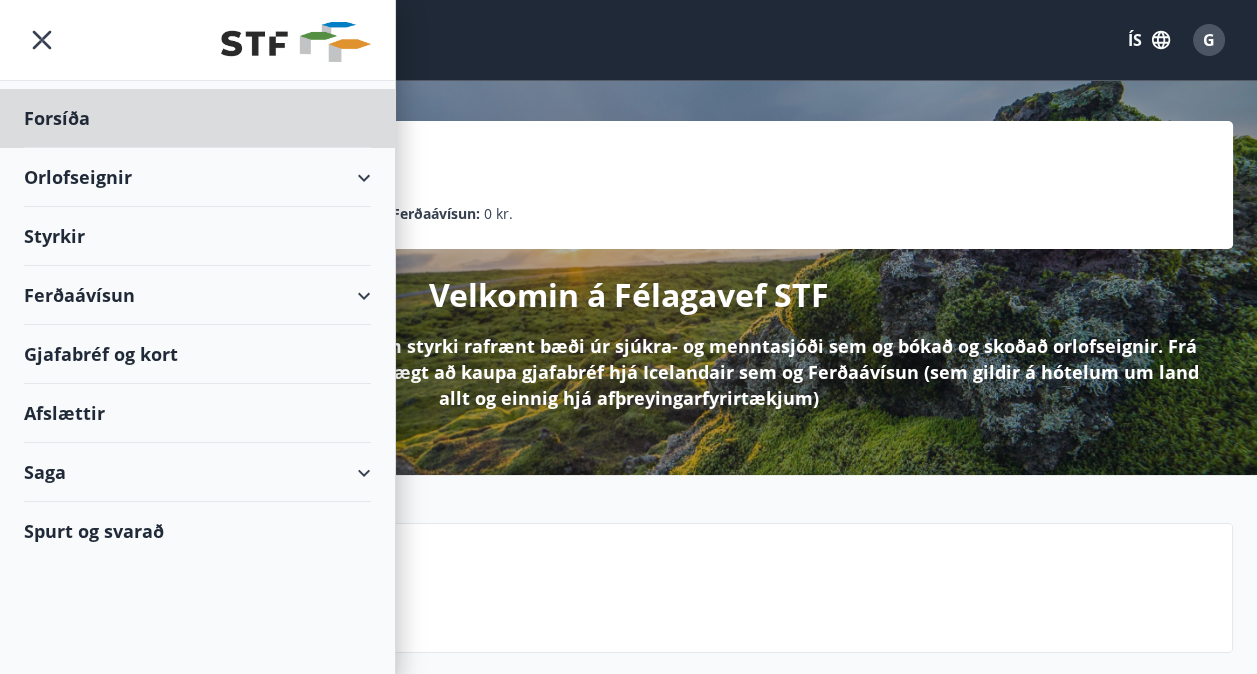 click on "Styrkir" at bounding box center [197, 118] 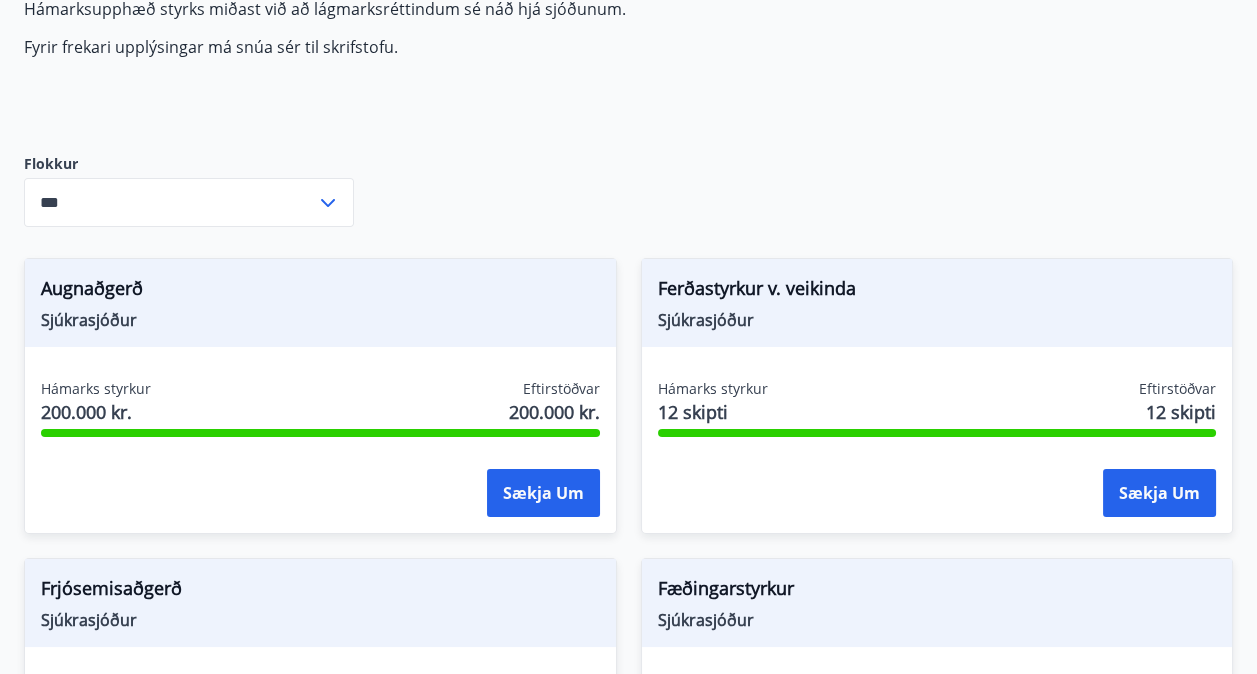 scroll, scrollTop: 250, scrollLeft: 0, axis: vertical 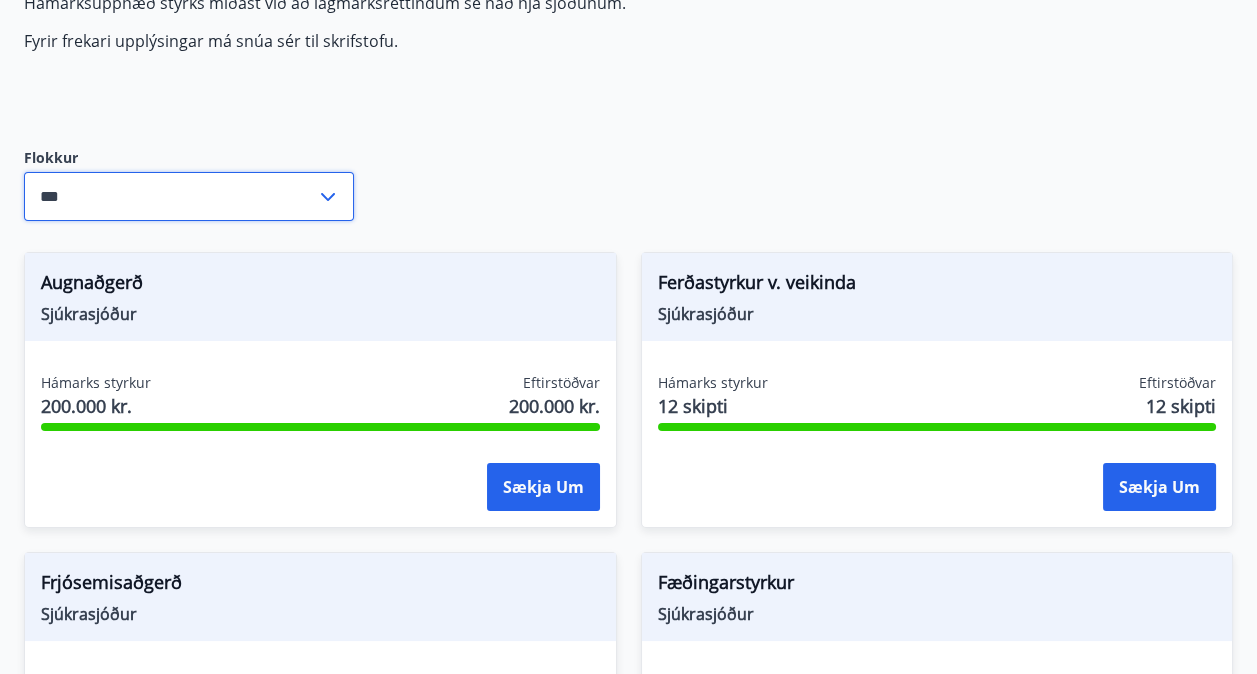 click on "***" at bounding box center (170, 196) 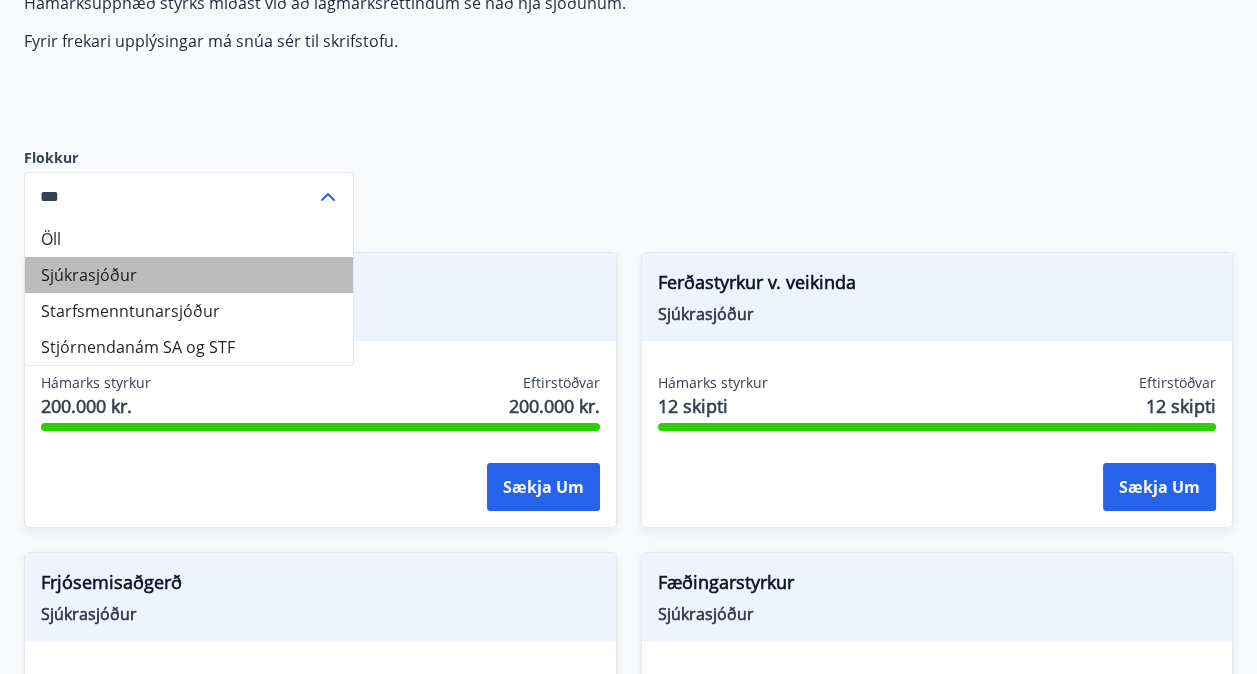 click on "Sjúkrasjóður" at bounding box center [189, 275] 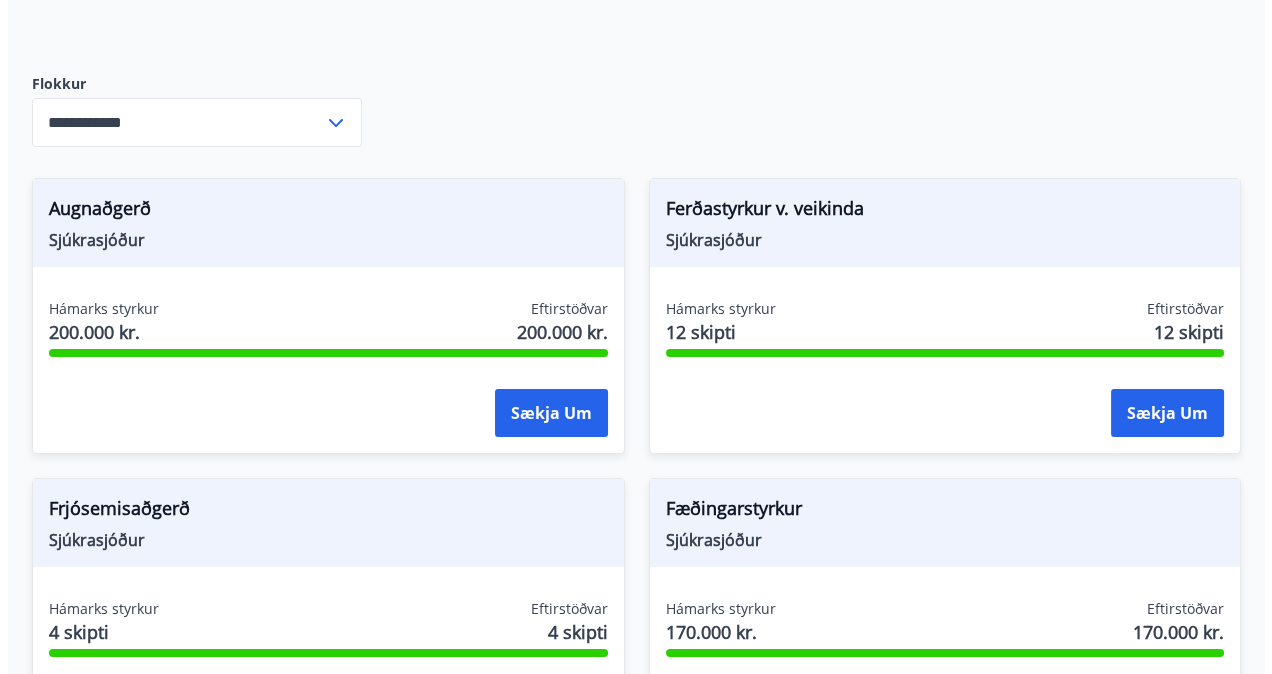 scroll, scrollTop: 327, scrollLeft: 0, axis: vertical 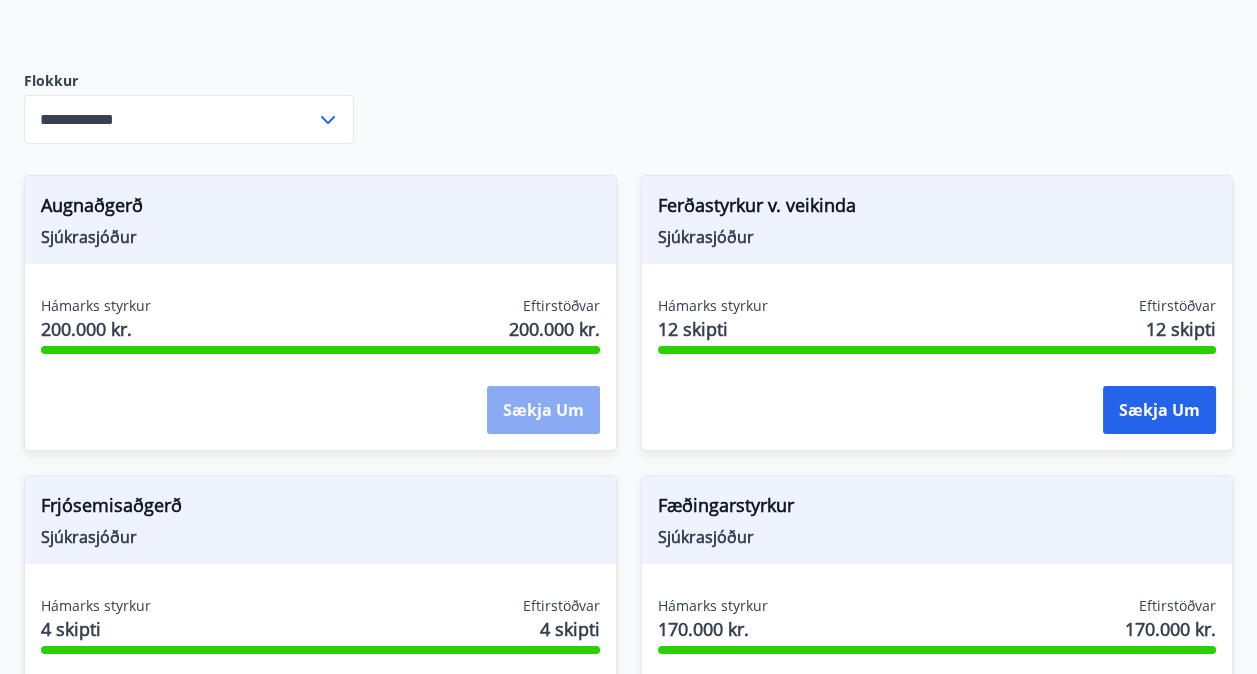 click on "Sækja um" at bounding box center (543, 410) 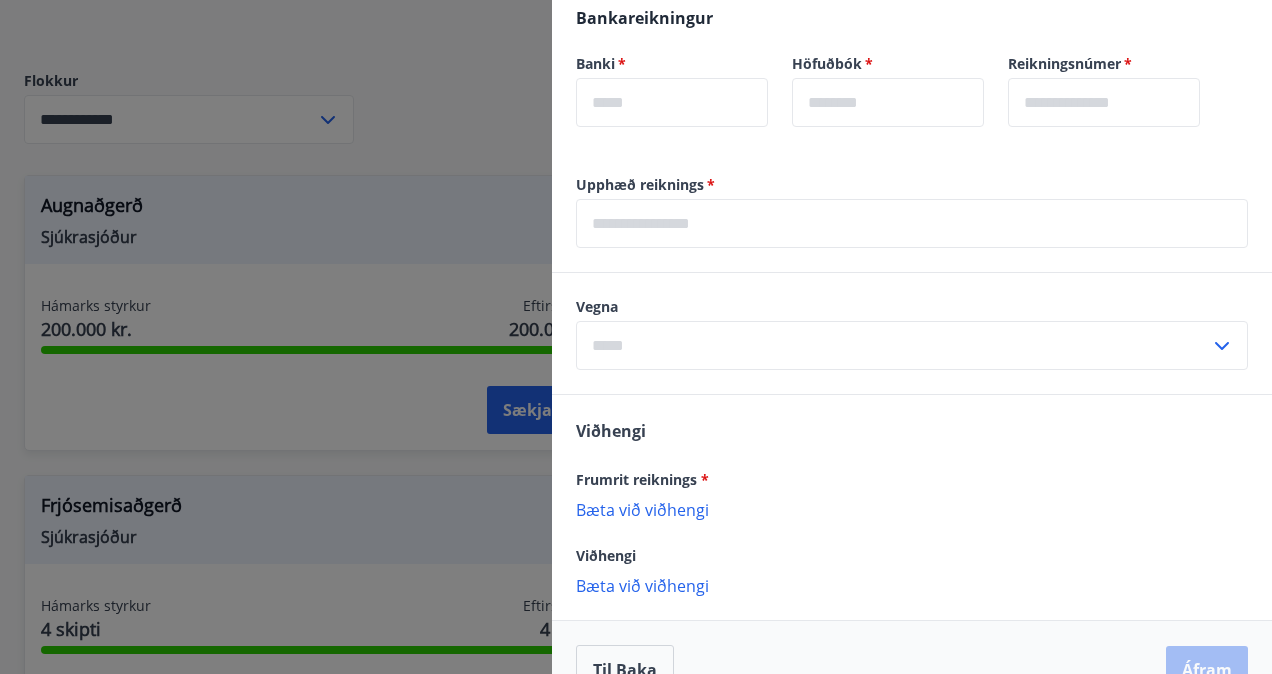 scroll, scrollTop: 591, scrollLeft: 0, axis: vertical 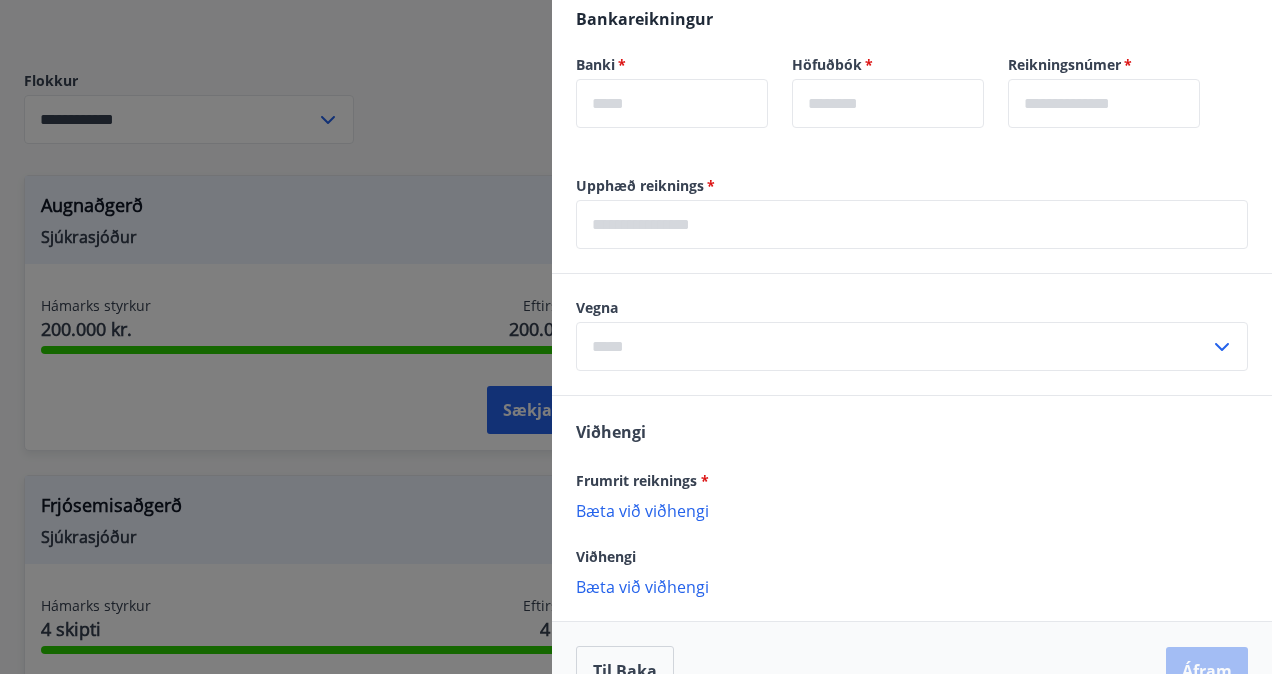 click on "Bankareikningur Banki   * ​ Höfuðbók   * ​ Reikningsnúmer   * ​" at bounding box center [912, 79] 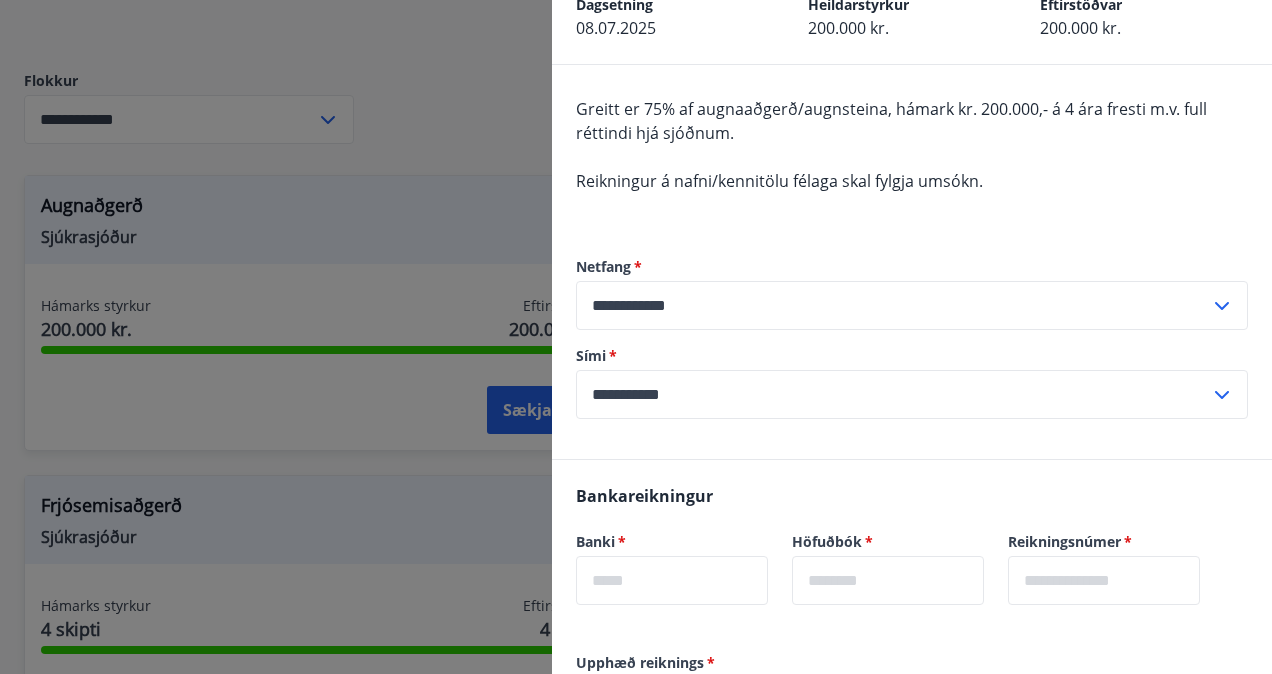 scroll, scrollTop: 306, scrollLeft: 0, axis: vertical 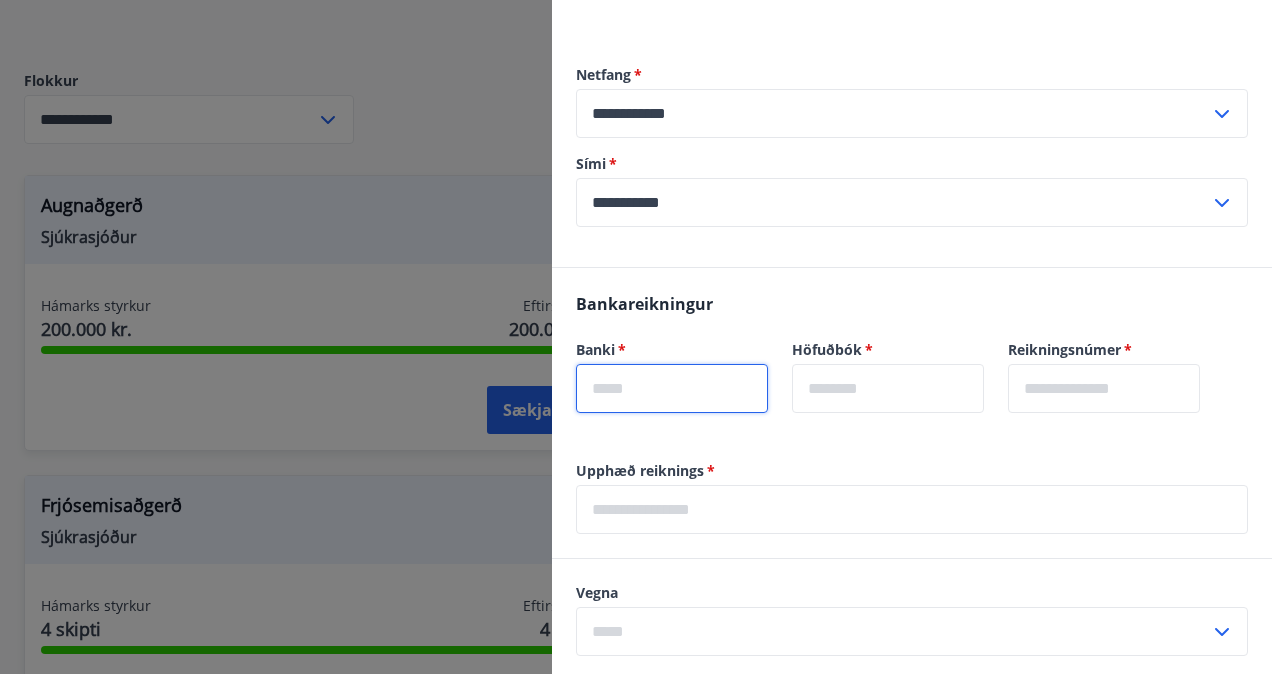click at bounding box center [672, 388] 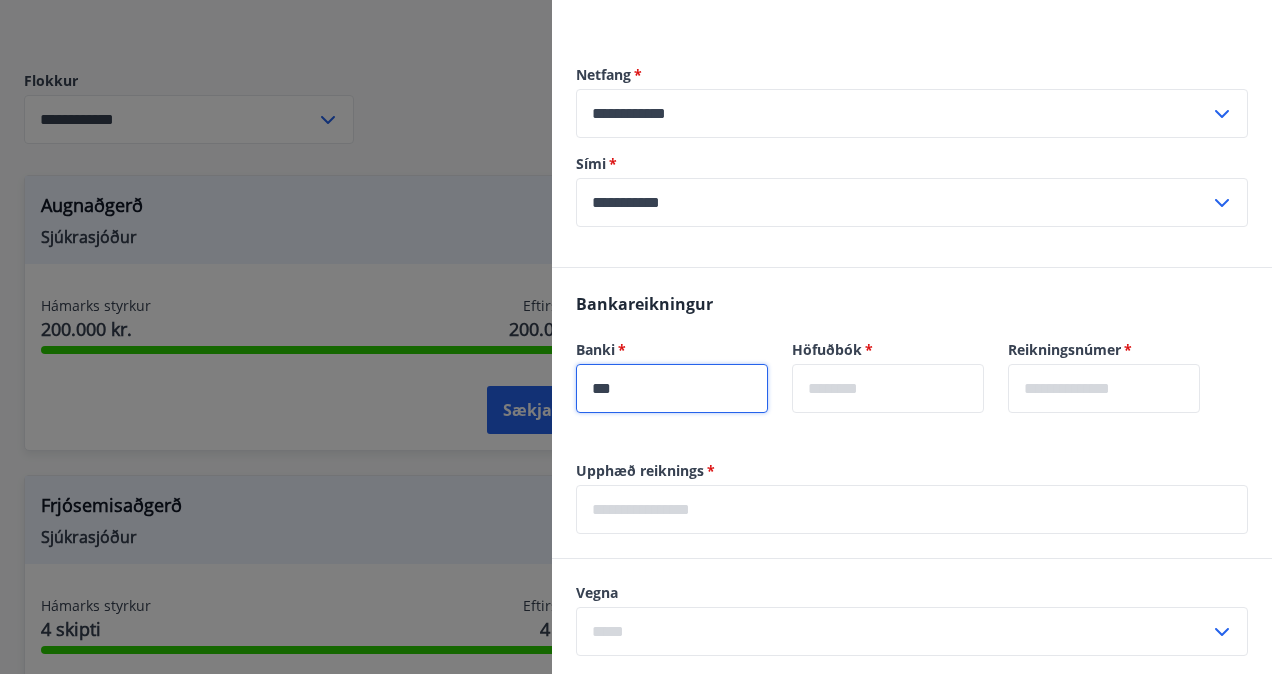type on "***" 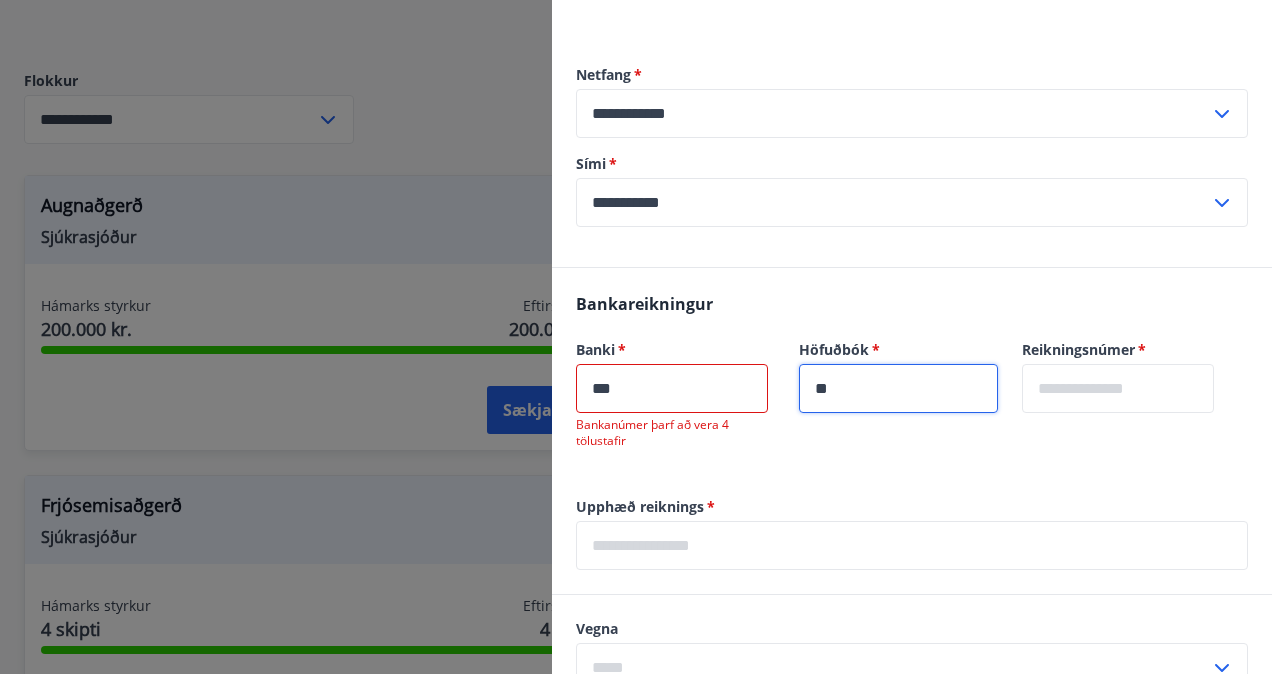 type on "**" 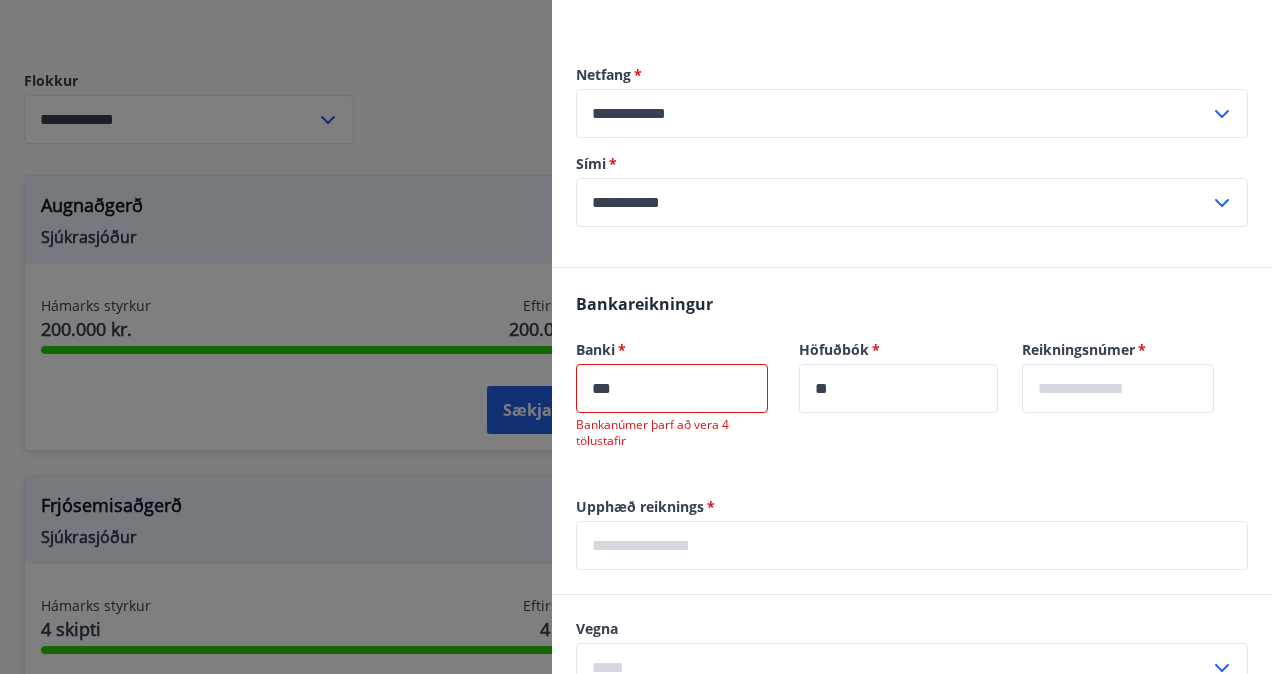 click on "***" at bounding box center [672, 388] 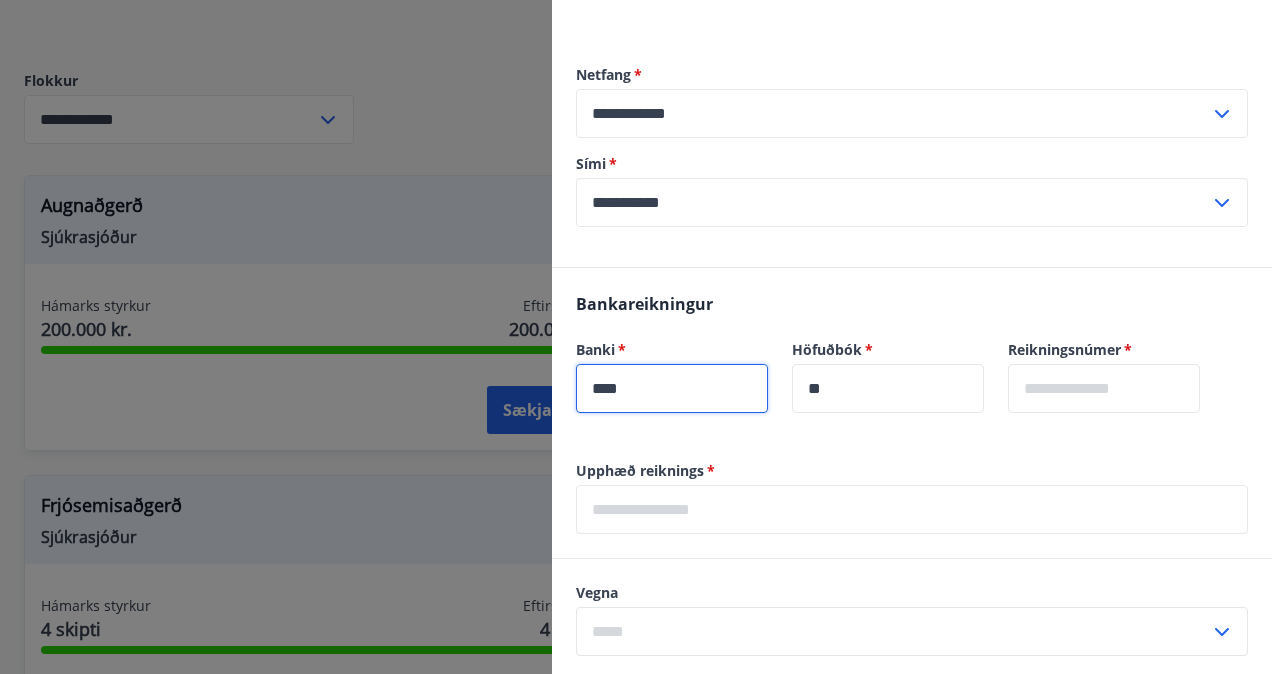 type on "****" 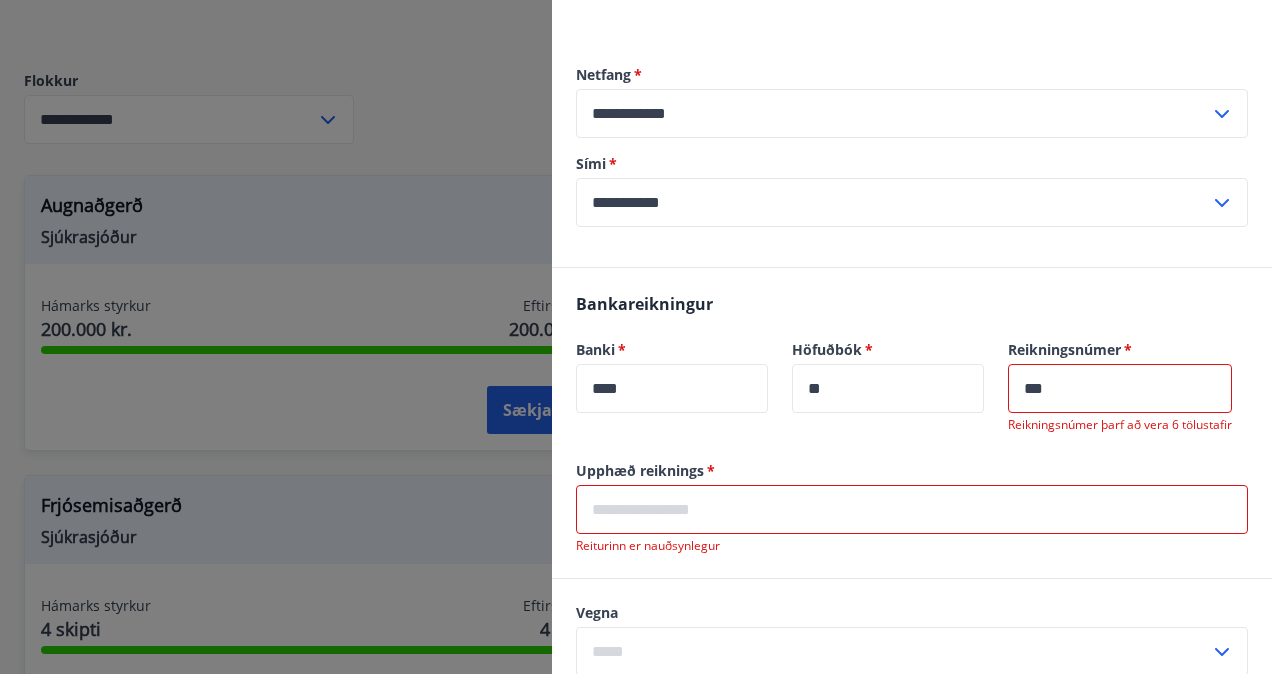 click on "***" at bounding box center (1120, 388) 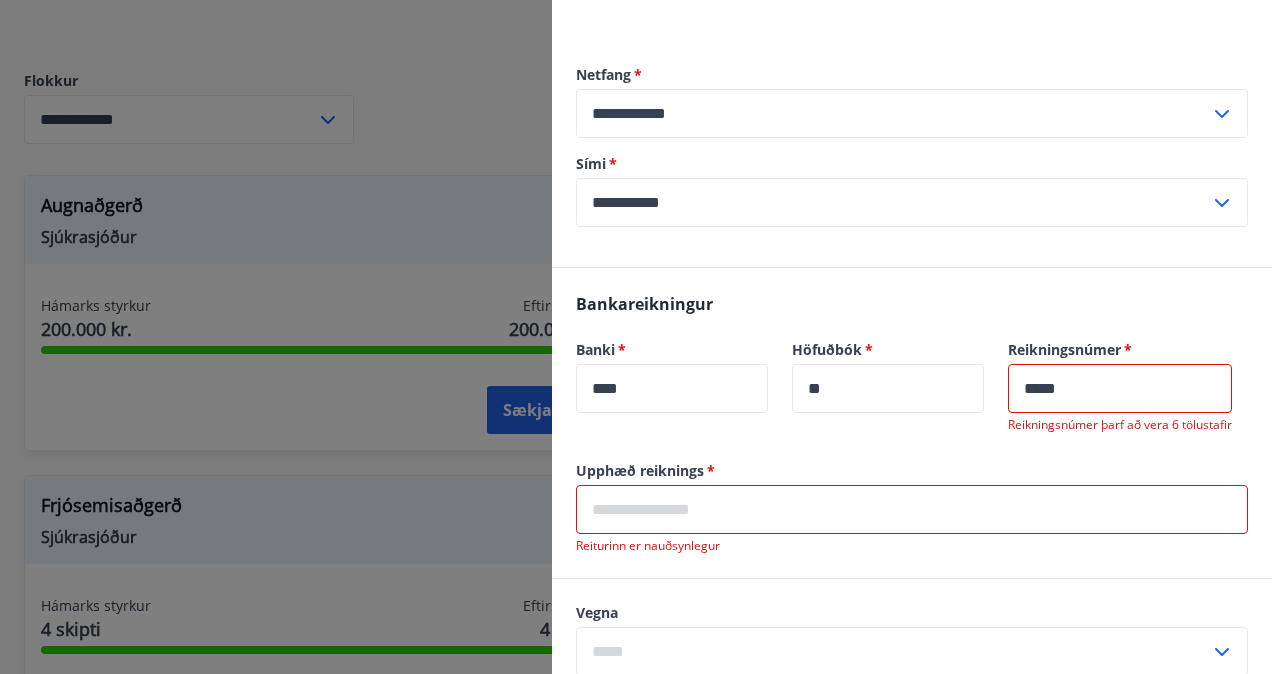 click on "Banki   * **** ​ Höfuðbók   * ** ​" at bounding box center (792, 388) 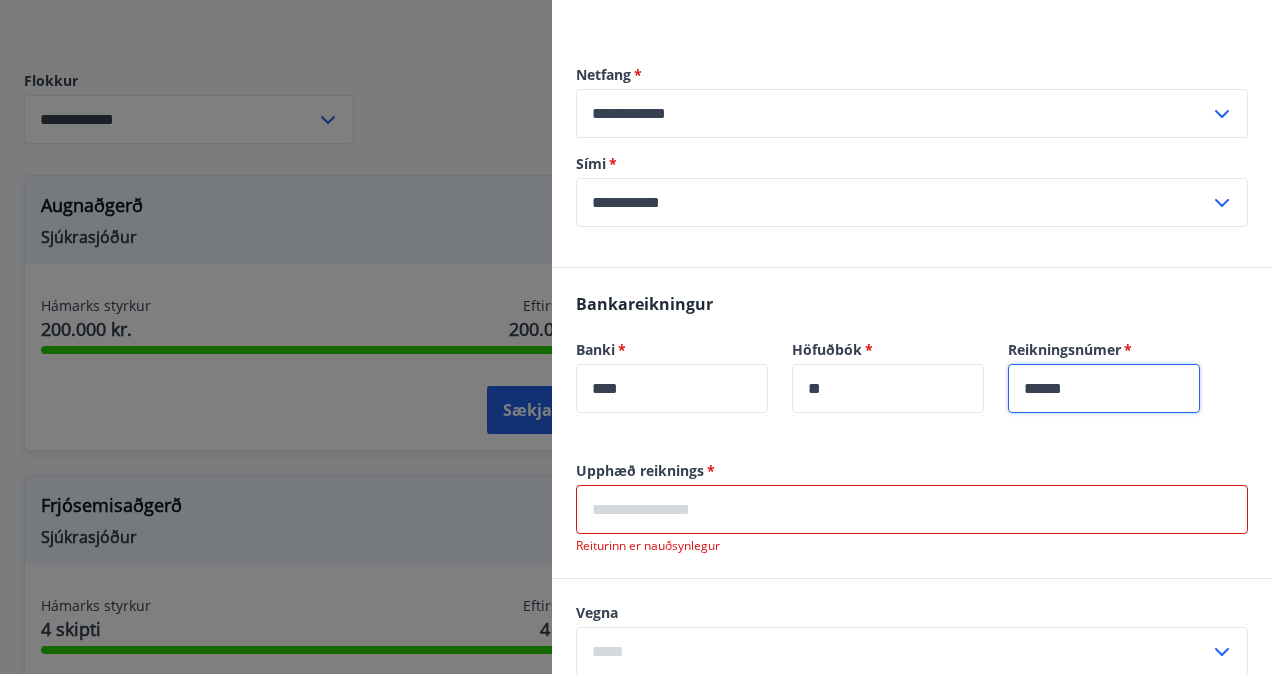 type on "******" 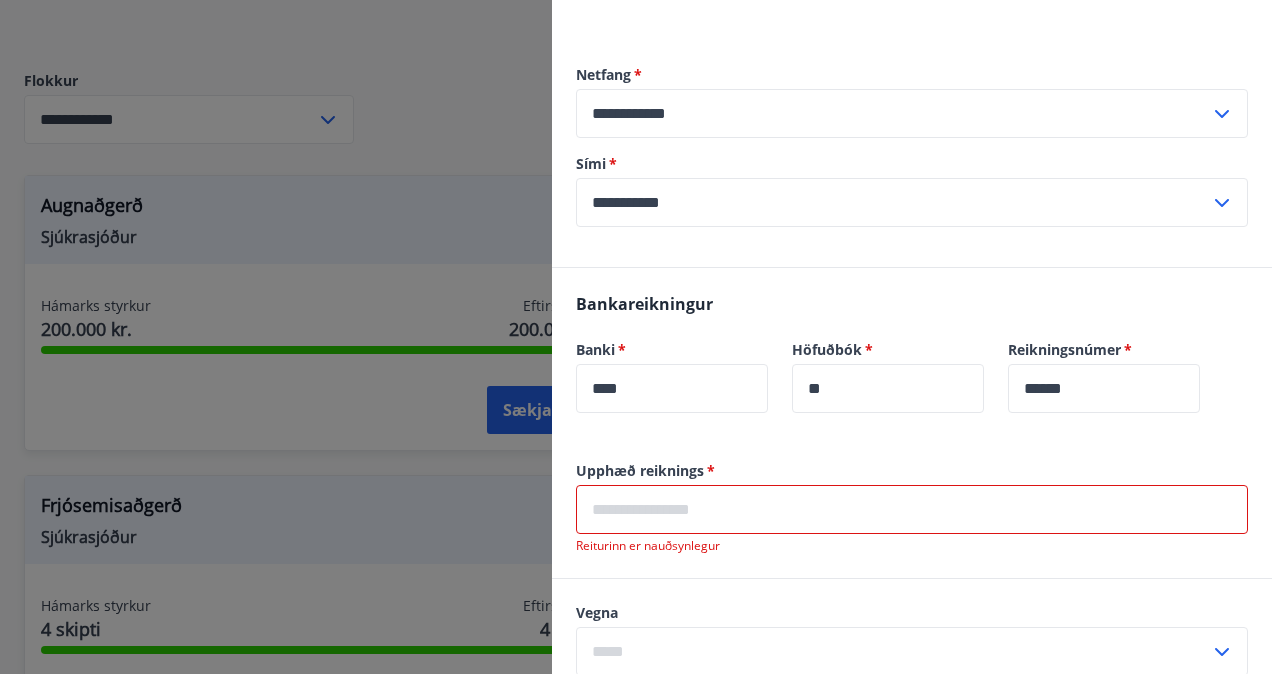 click on "Banki   * **** ​ Höfuðbók   * ** ​" at bounding box center [792, 388] 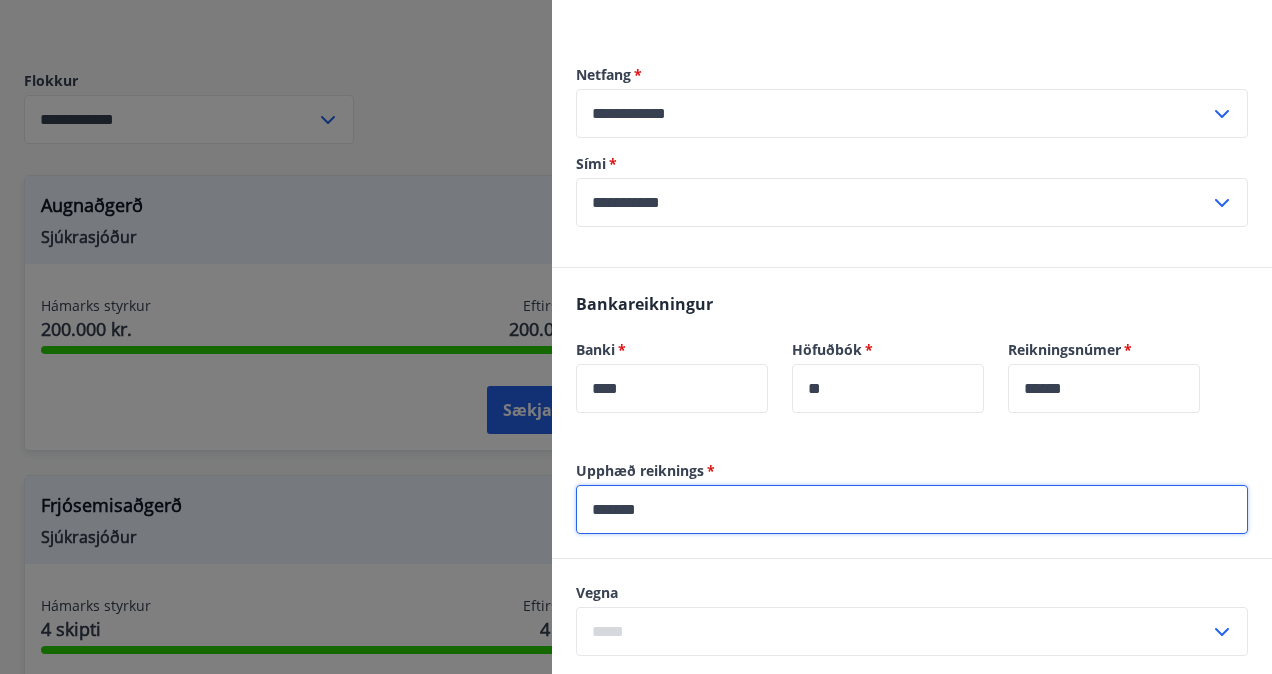 type on "*******" 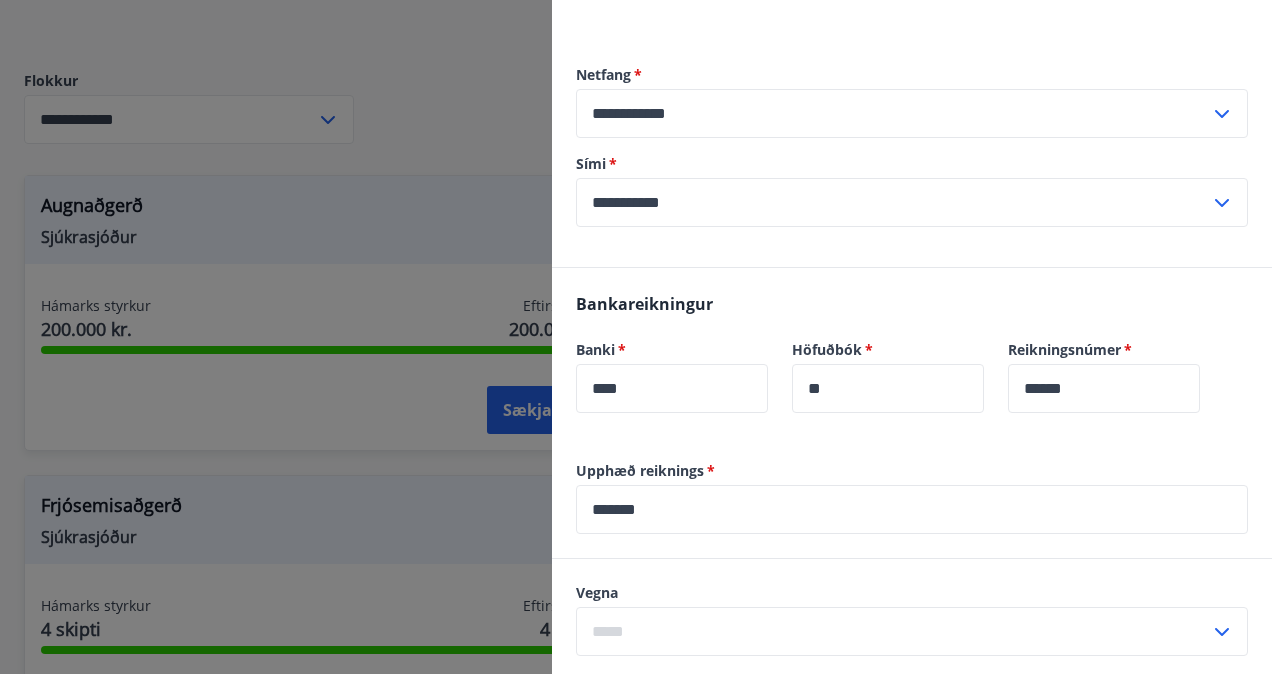 click on "Vegna" at bounding box center [912, 593] 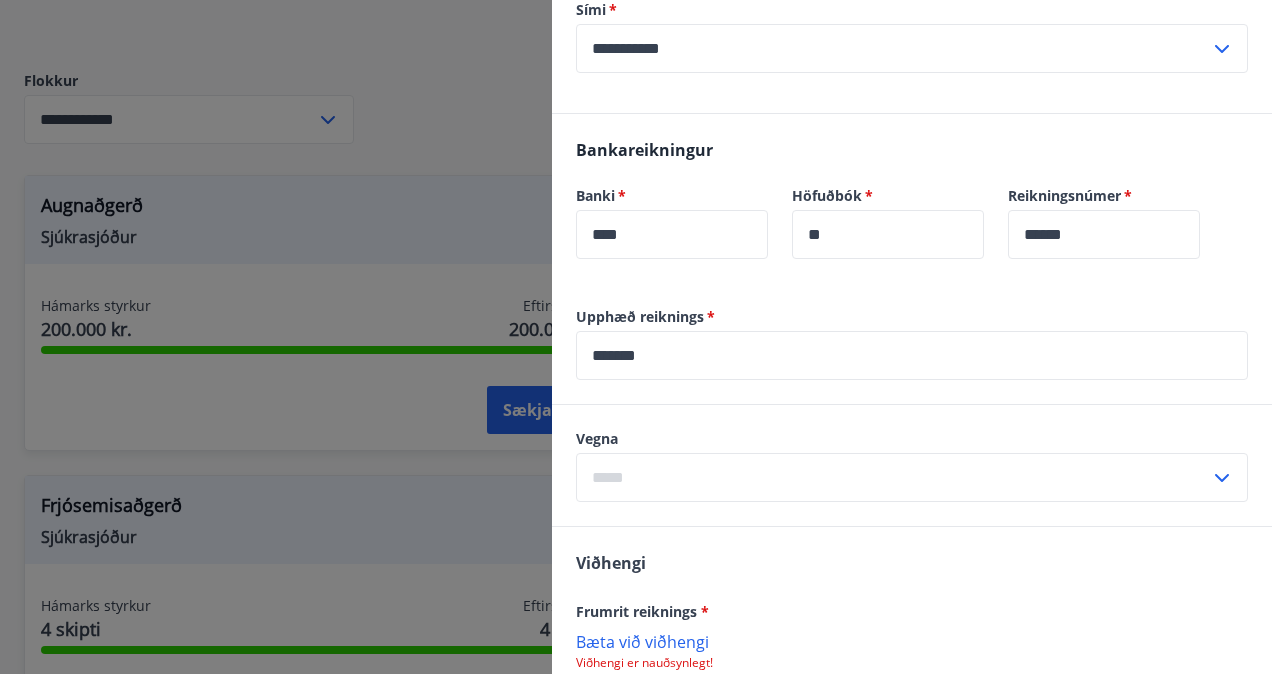 scroll, scrollTop: 472, scrollLeft: 0, axis: vertical 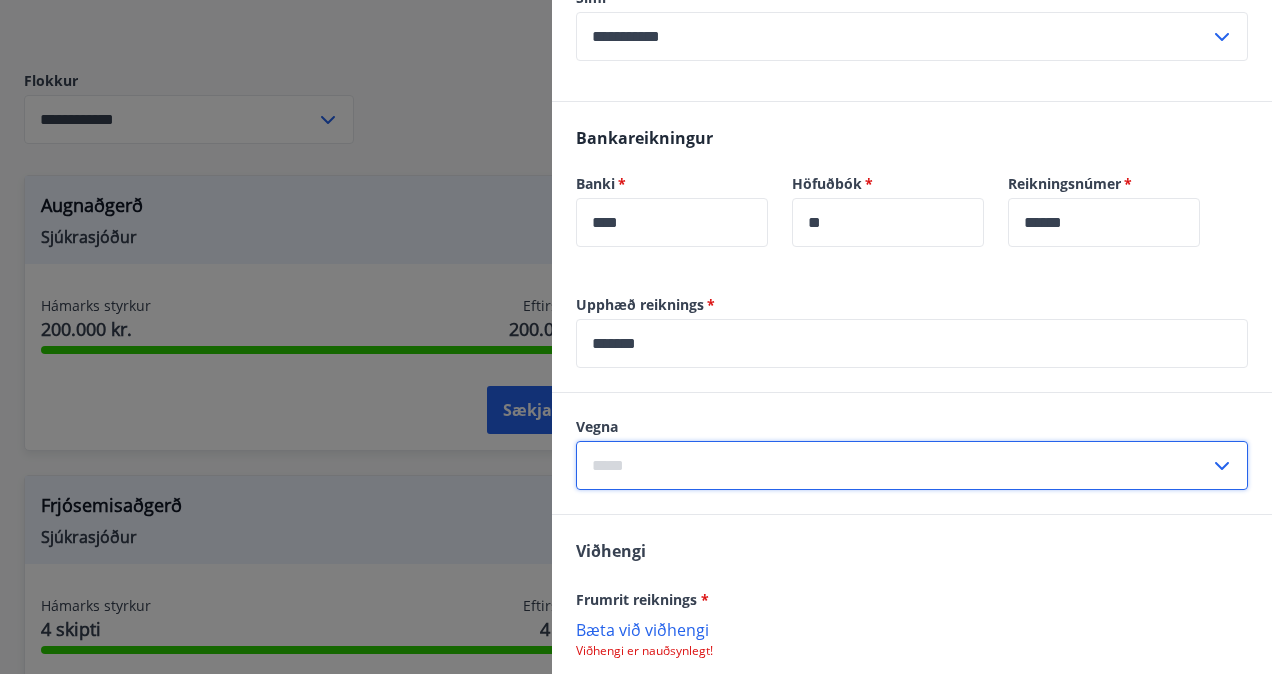 click at bounding box center (893, 465) 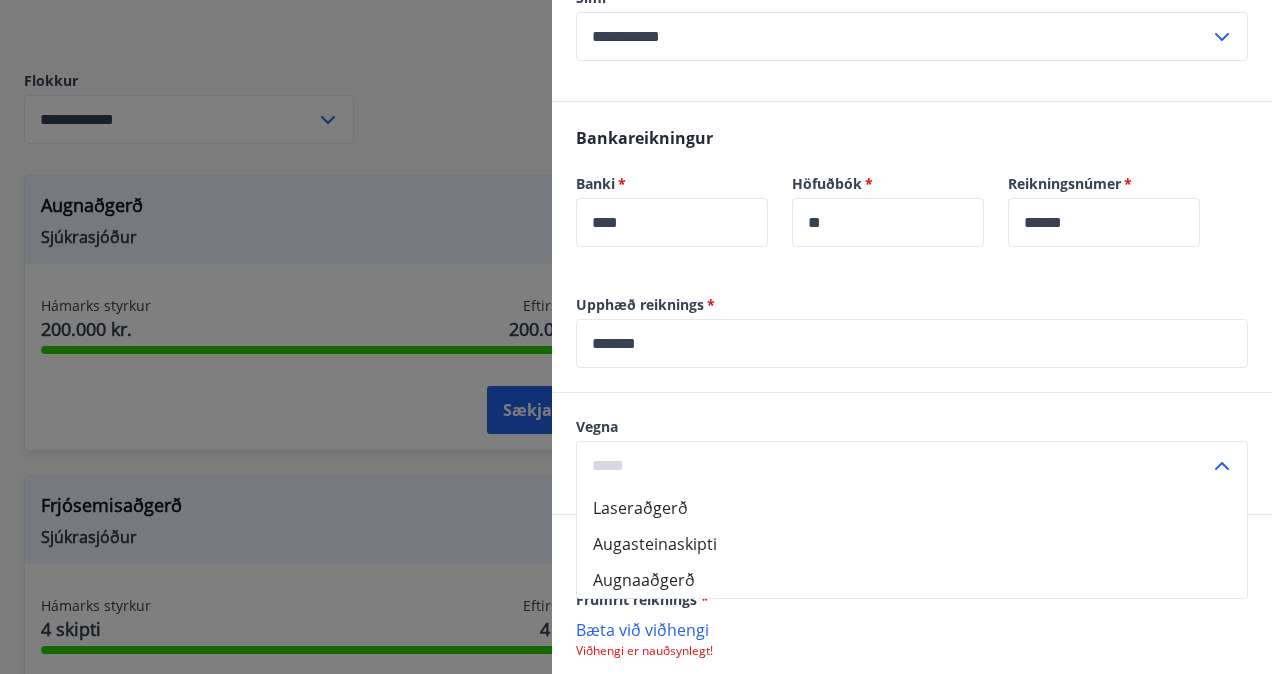 click on "Augasteinaskipti" at bounding box center [912, 544] 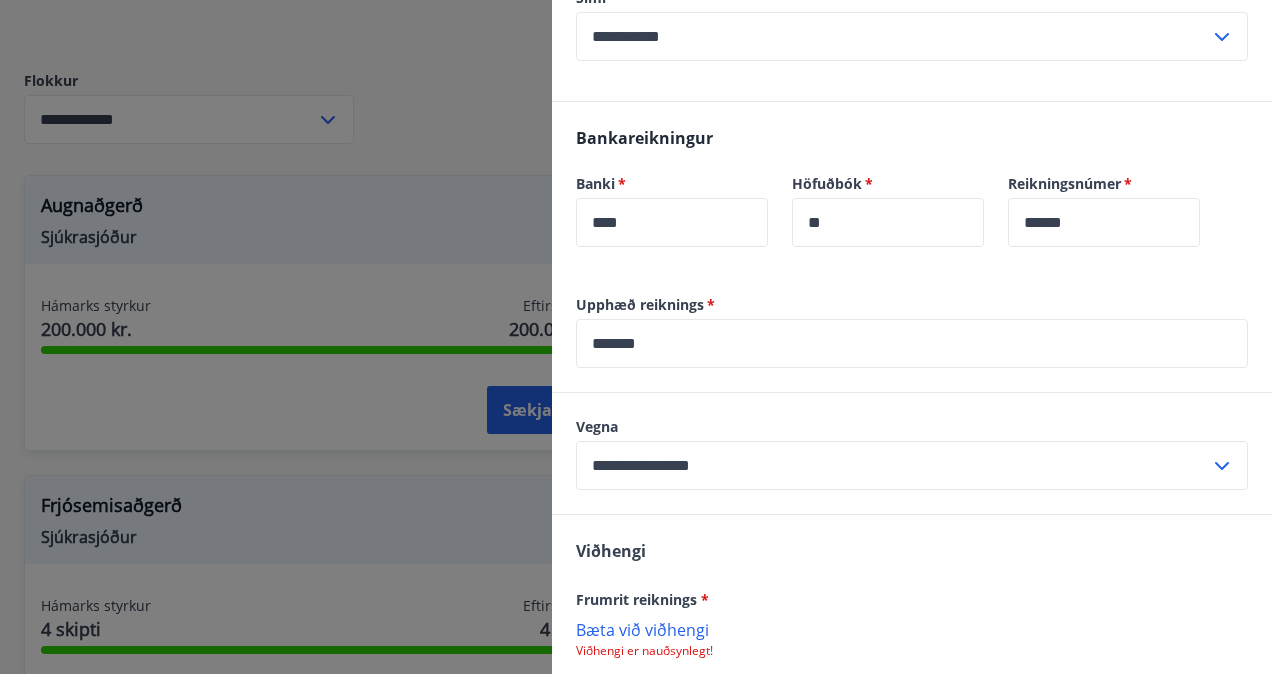 click on "Bæta við viðhengi" at bounding box center (912, 629) 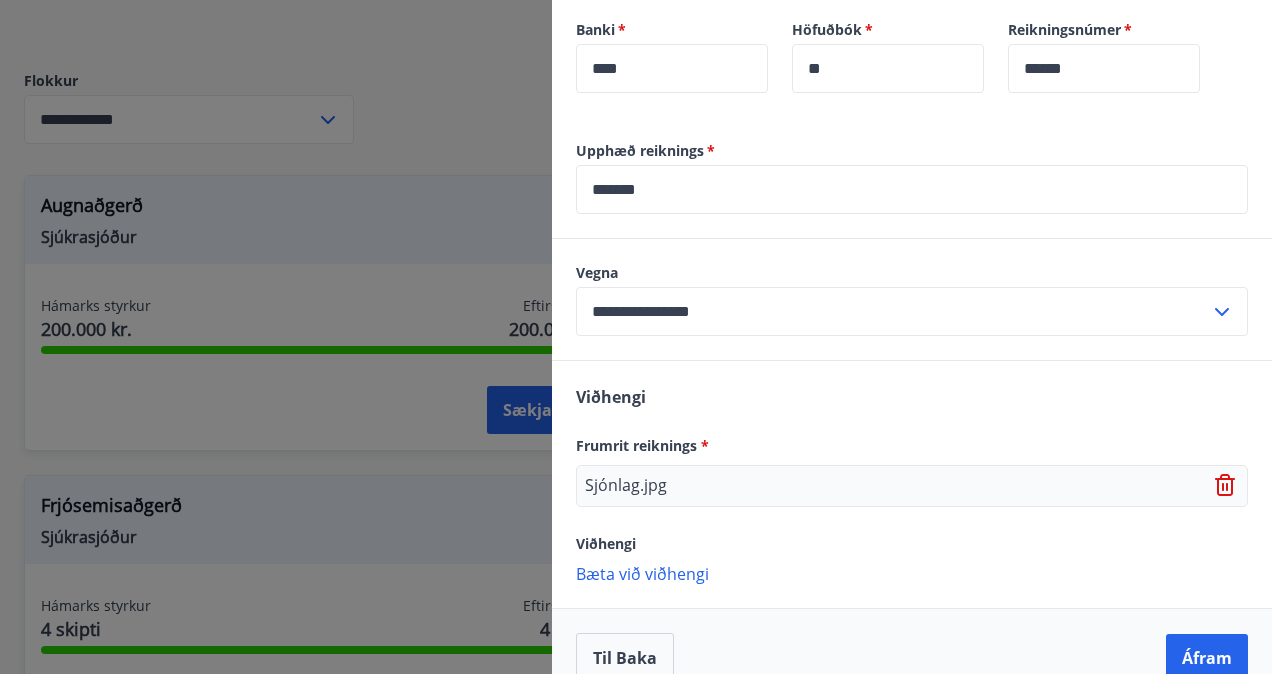 scroll, scrollTop: 658, scrollLeft: 0, axis: vertical 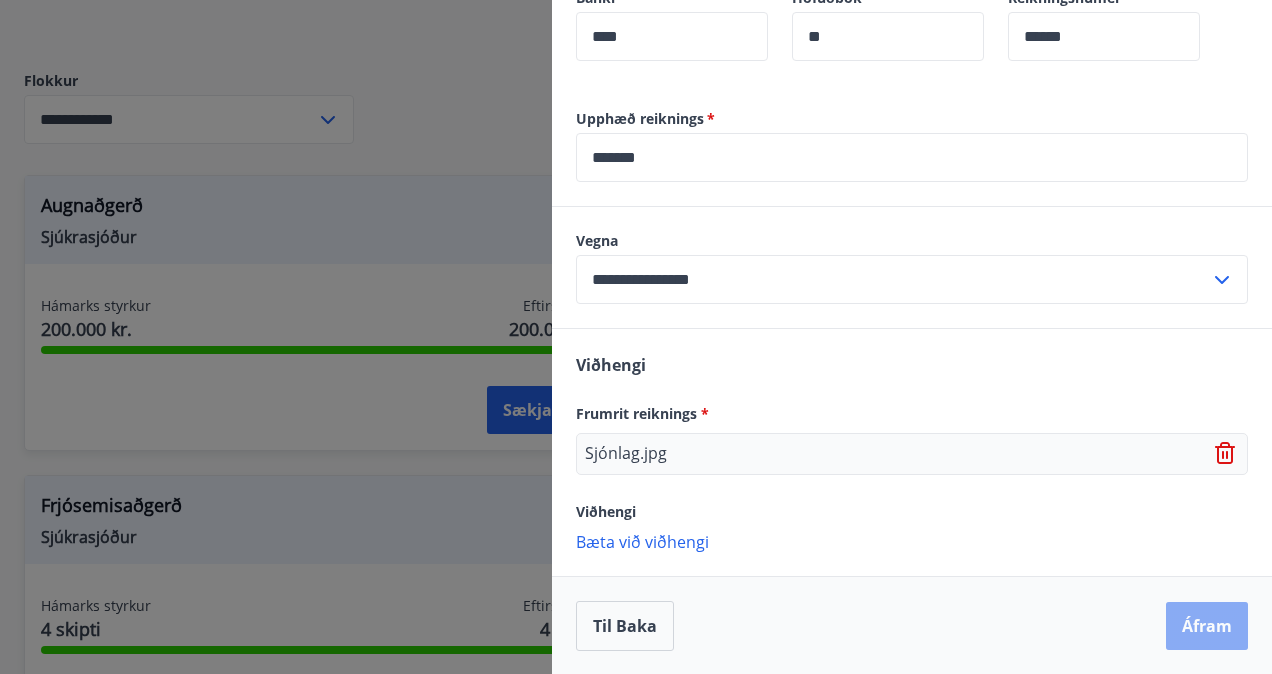 click on "Áfram" at bounding box center [1207, 626] 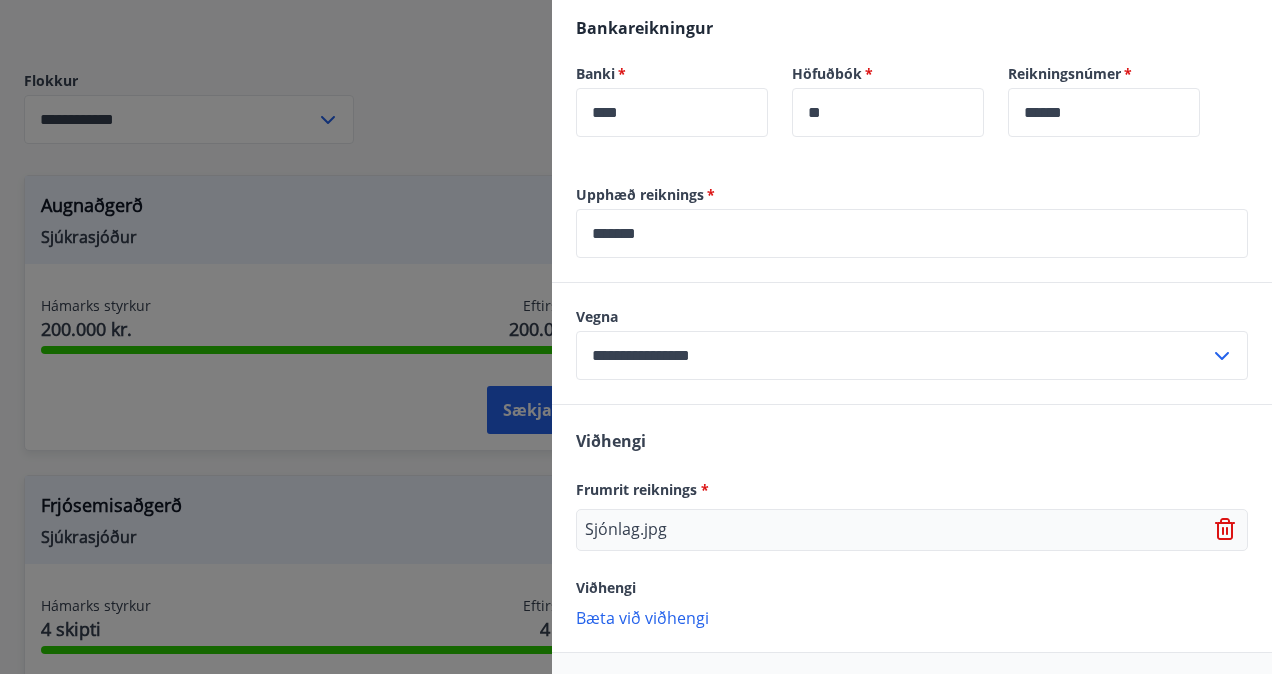 scroll, scrollTop: 658, scrollLeft: 0, axis: vertical 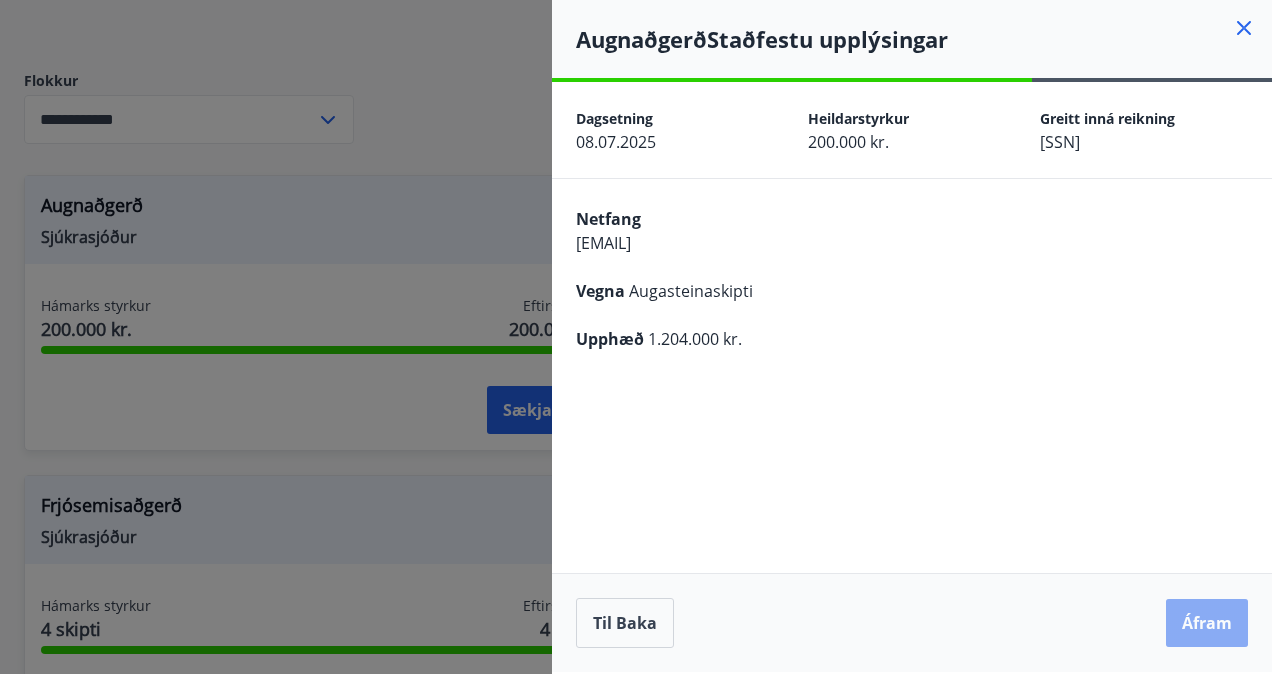 click on "Áfram" at bounding box center (1207, 623) 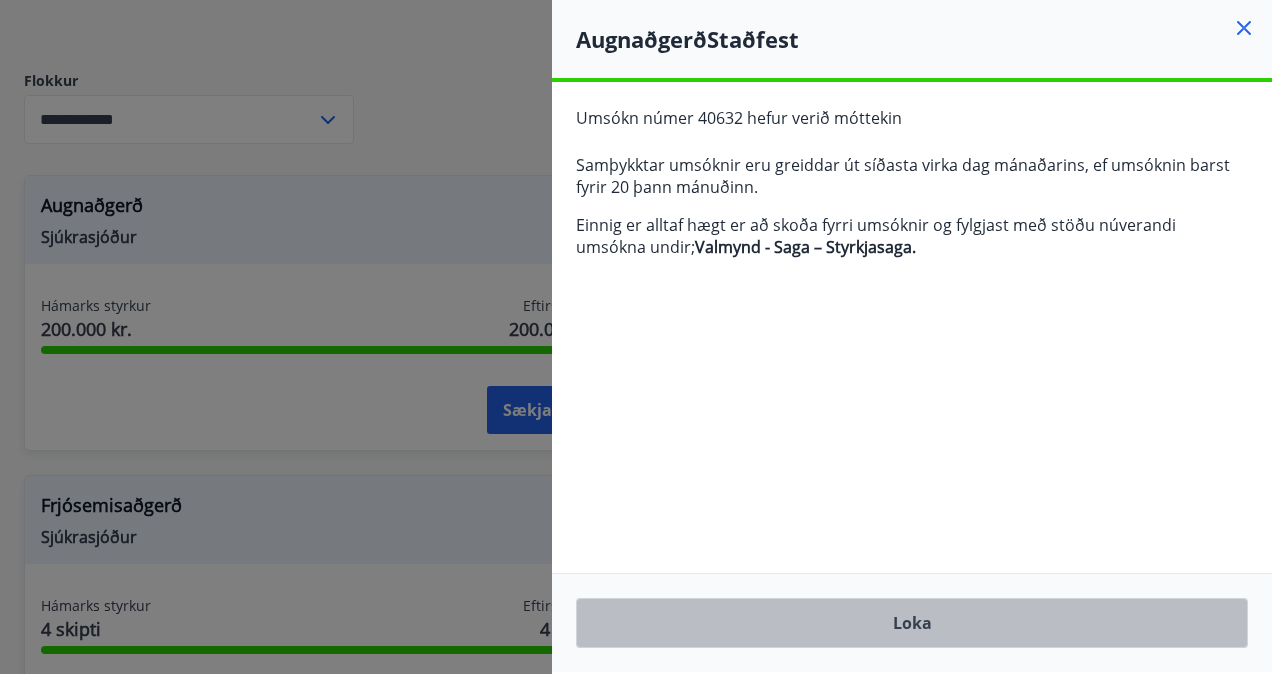 click on "Loka" at bounding box center [912, 623] 